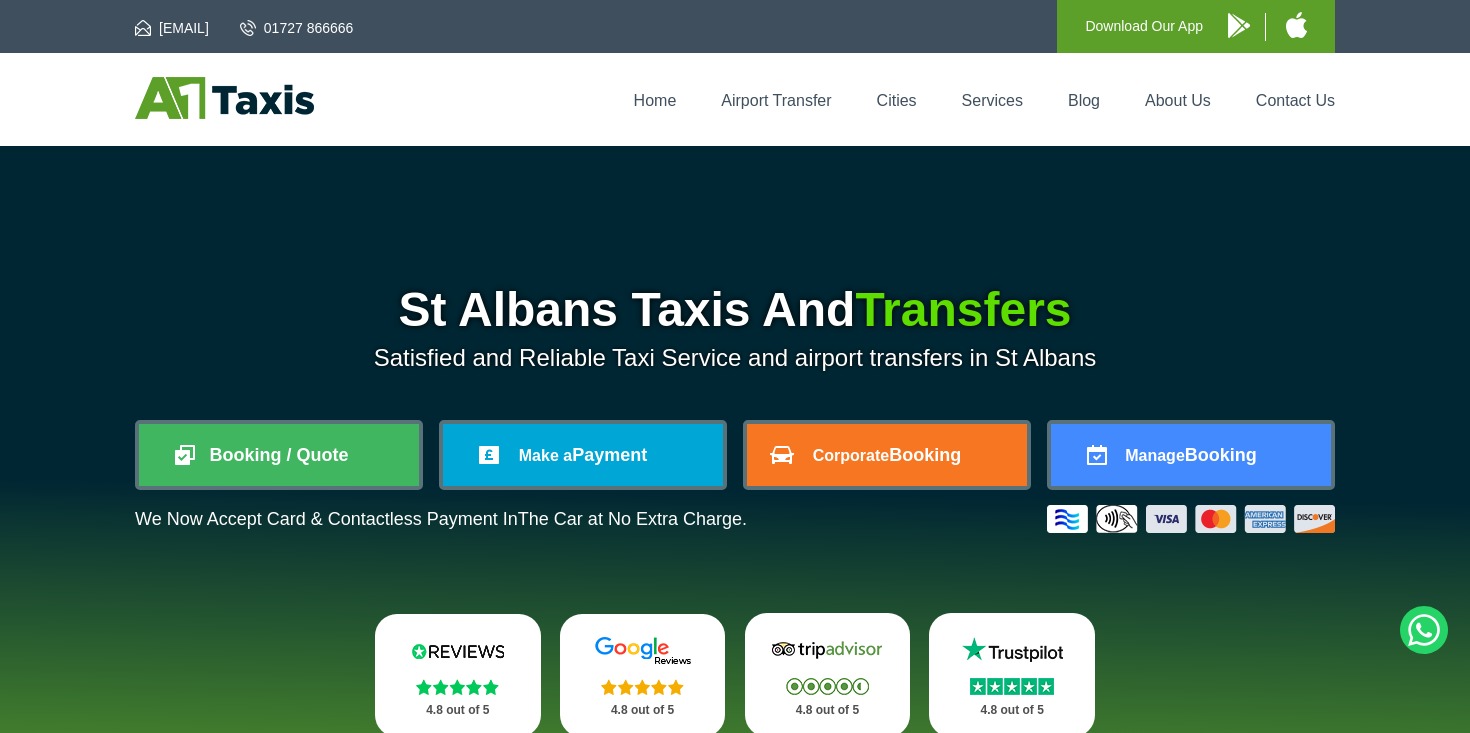 scroll, scrollTop: 0, scrollLeft: 0, axis: both 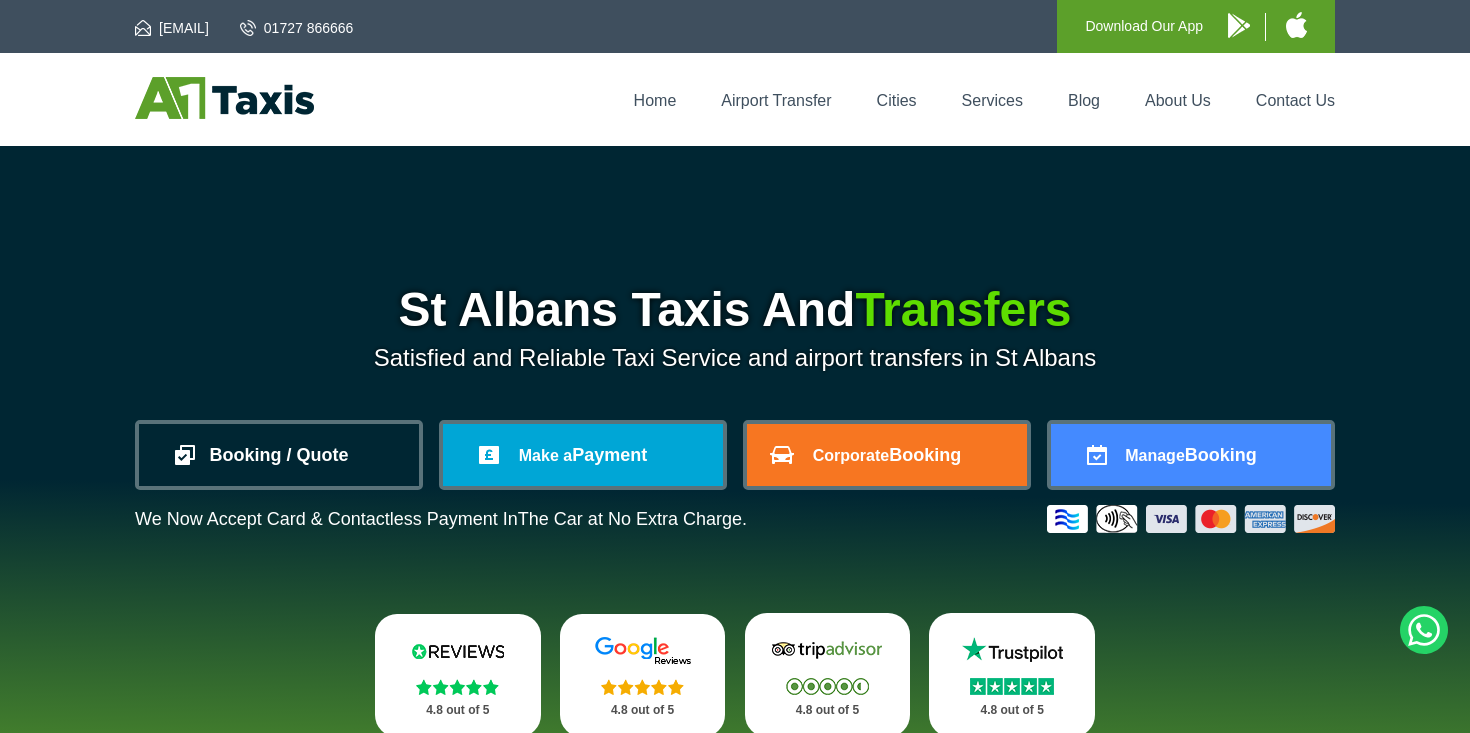 click on "Booking / Quote" at bounding box center (279, 455) 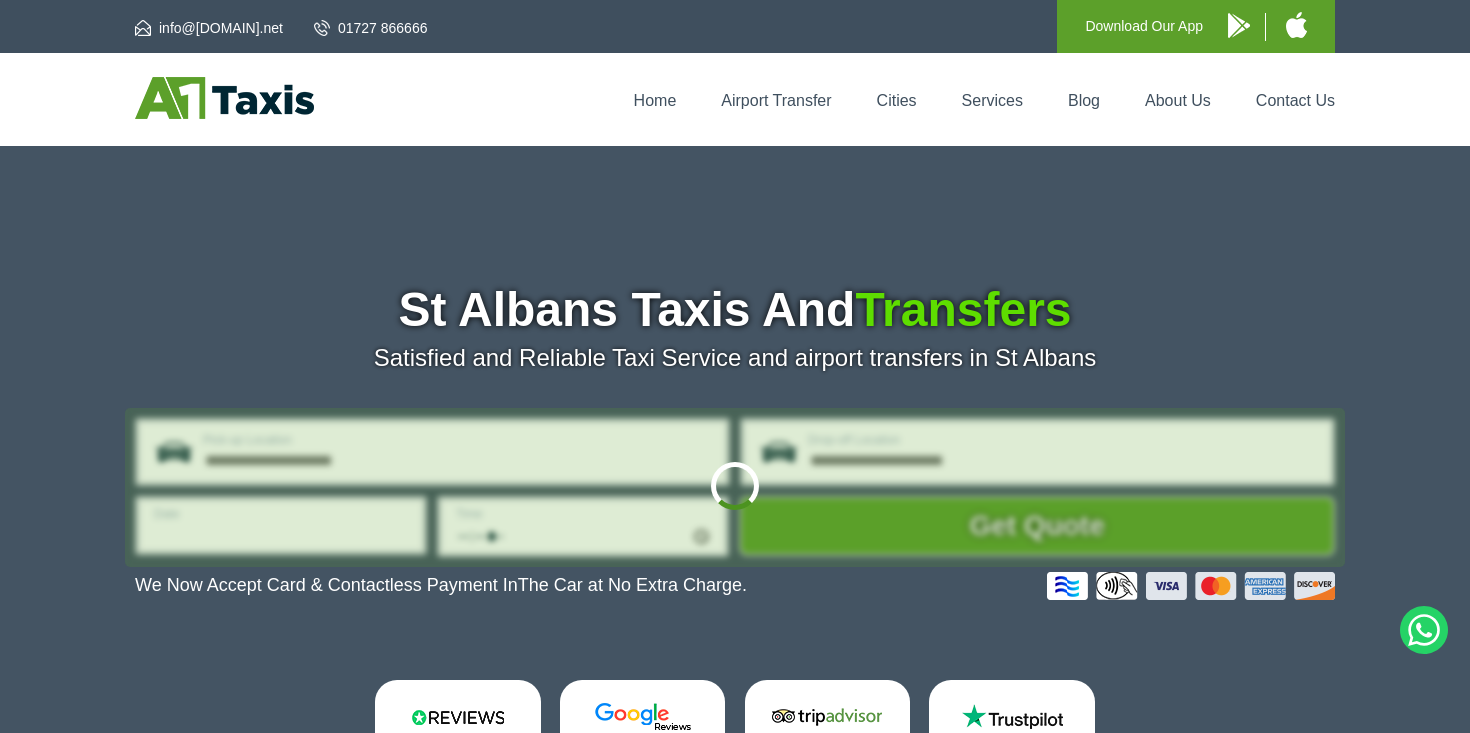 type on "**********" 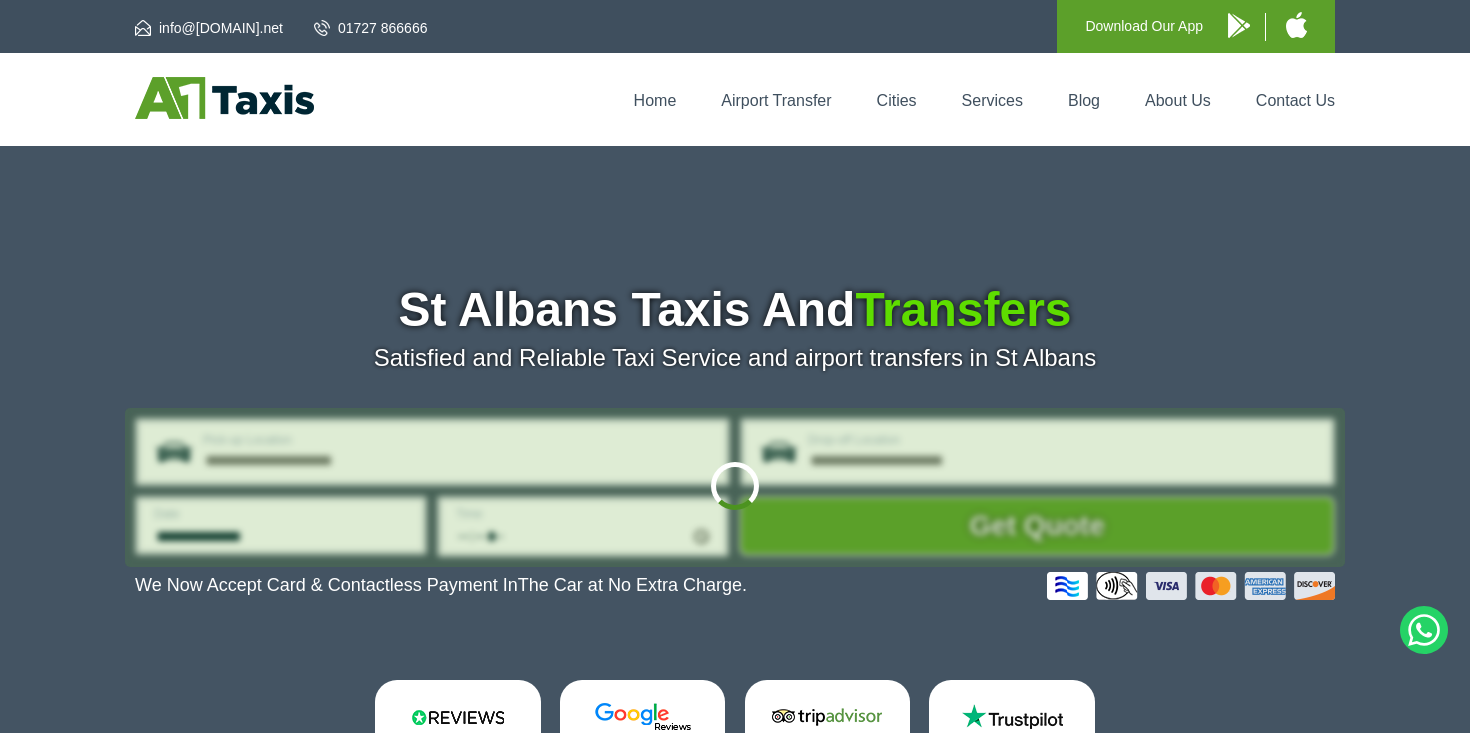 scroll, scrollTop: 0, scrollLeft: 0, axis: both 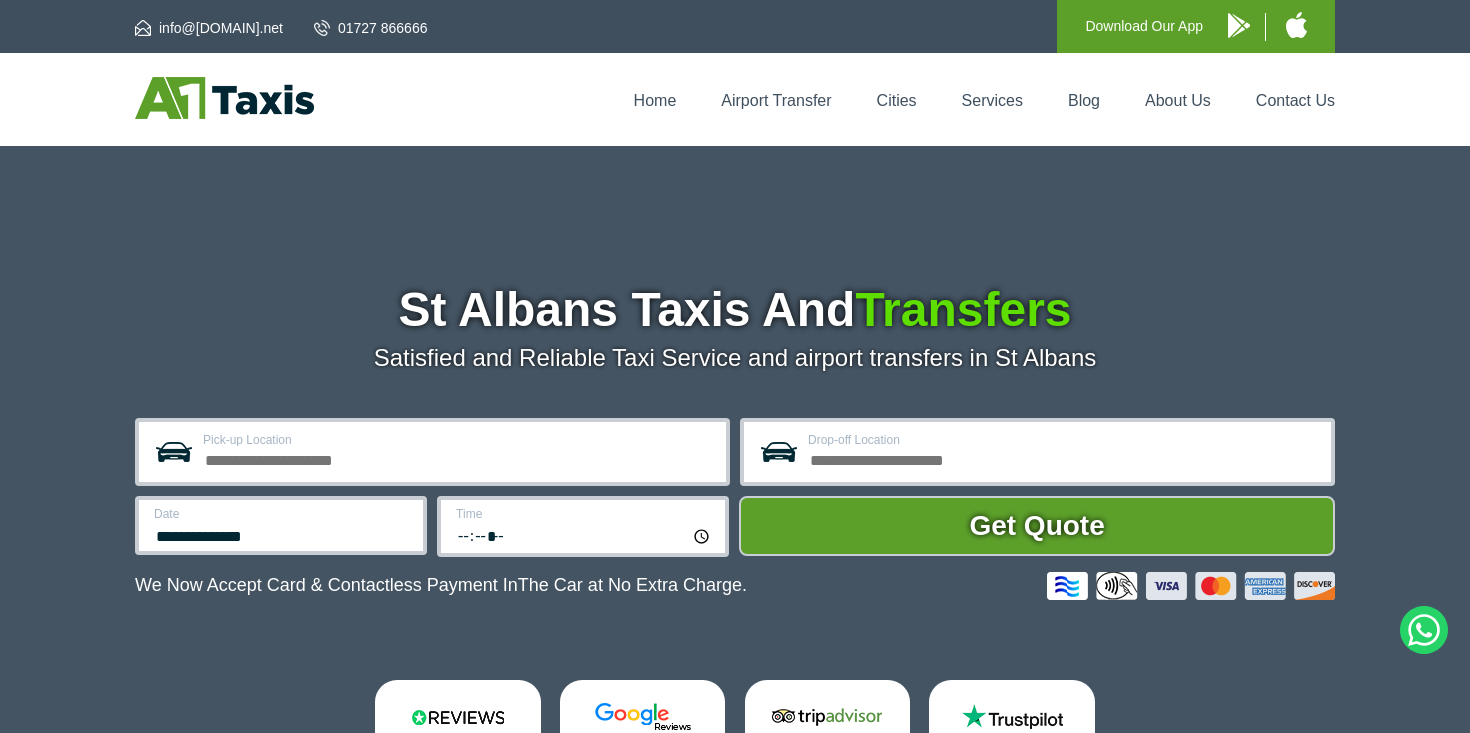 click on "Pick-up Location" at bounding box center [458, 458] 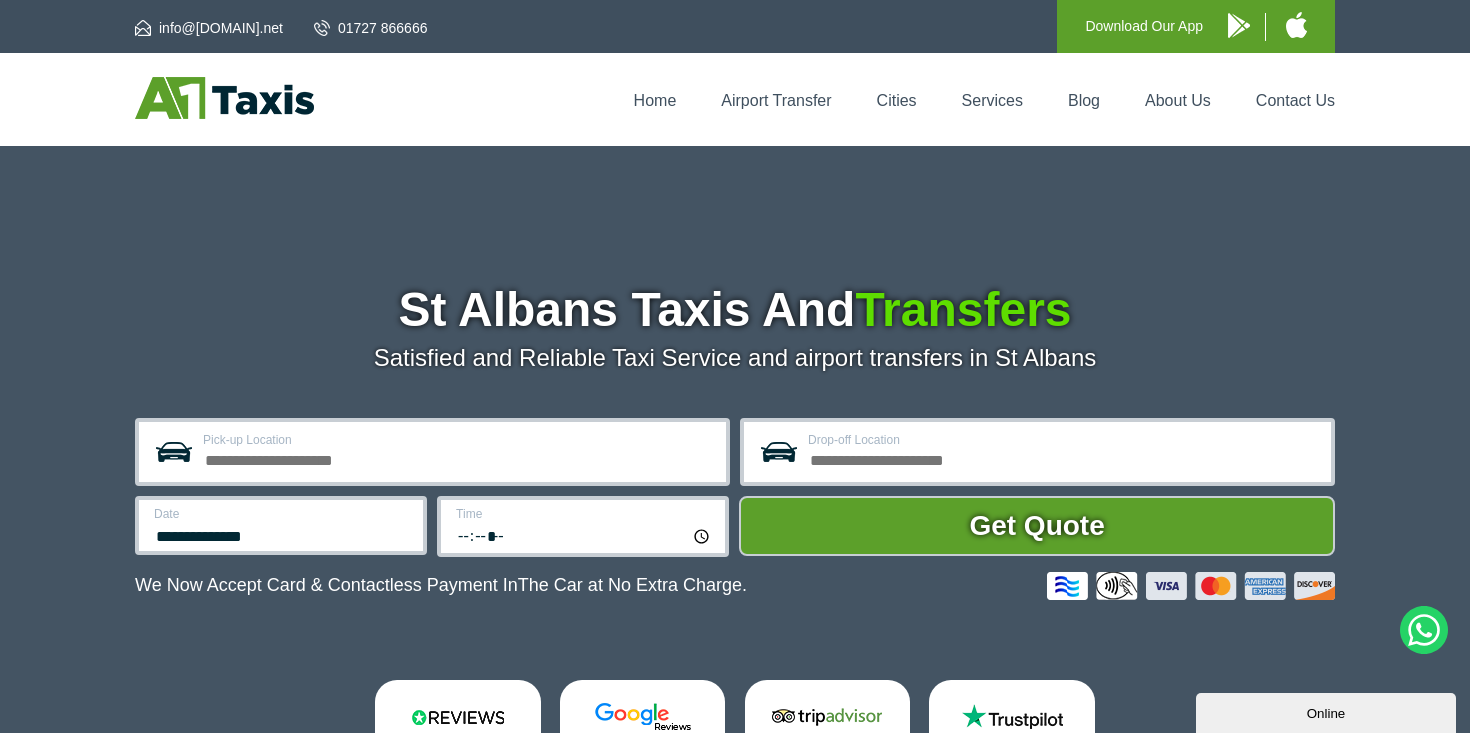 scroll, scrollTop: 0, scrollLeft: 0, axis: both 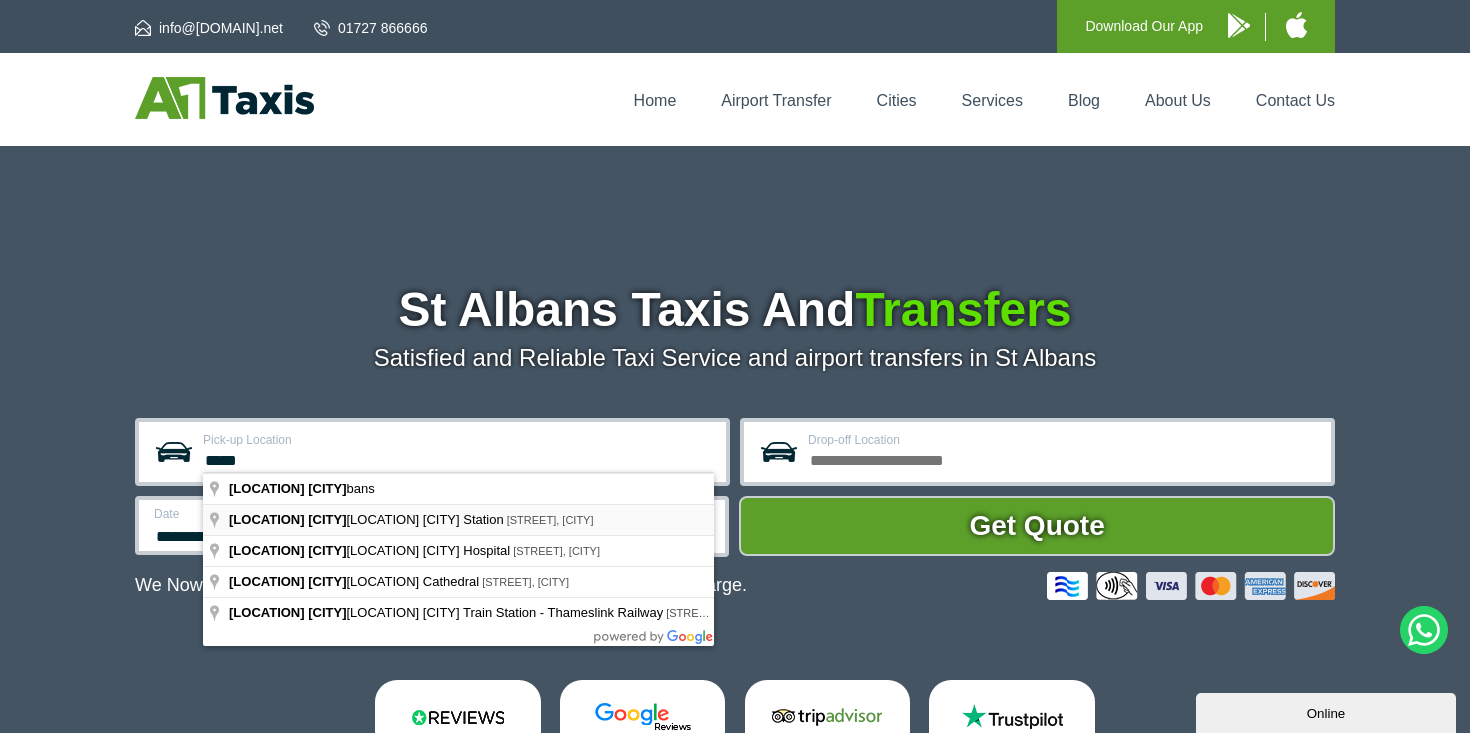 type on "**********" 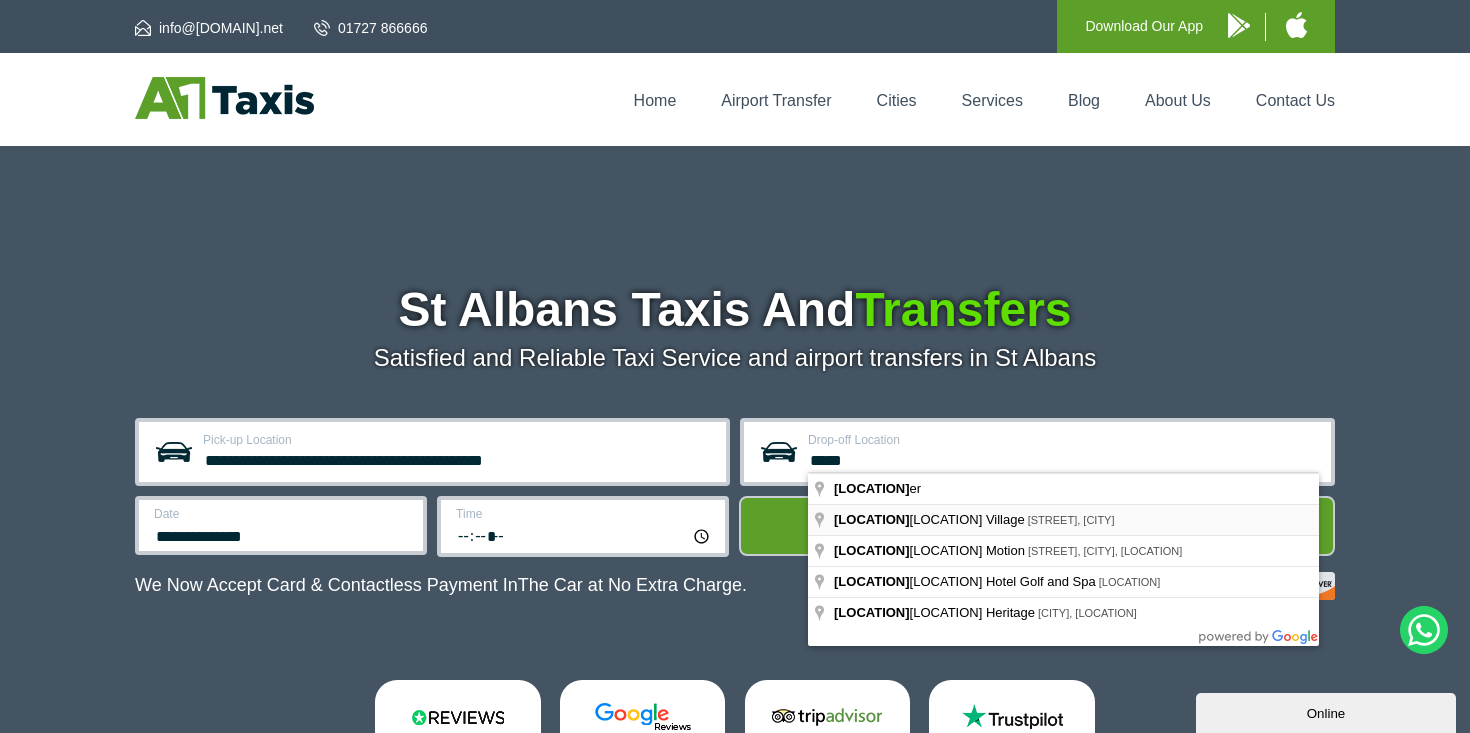 type on "**********" 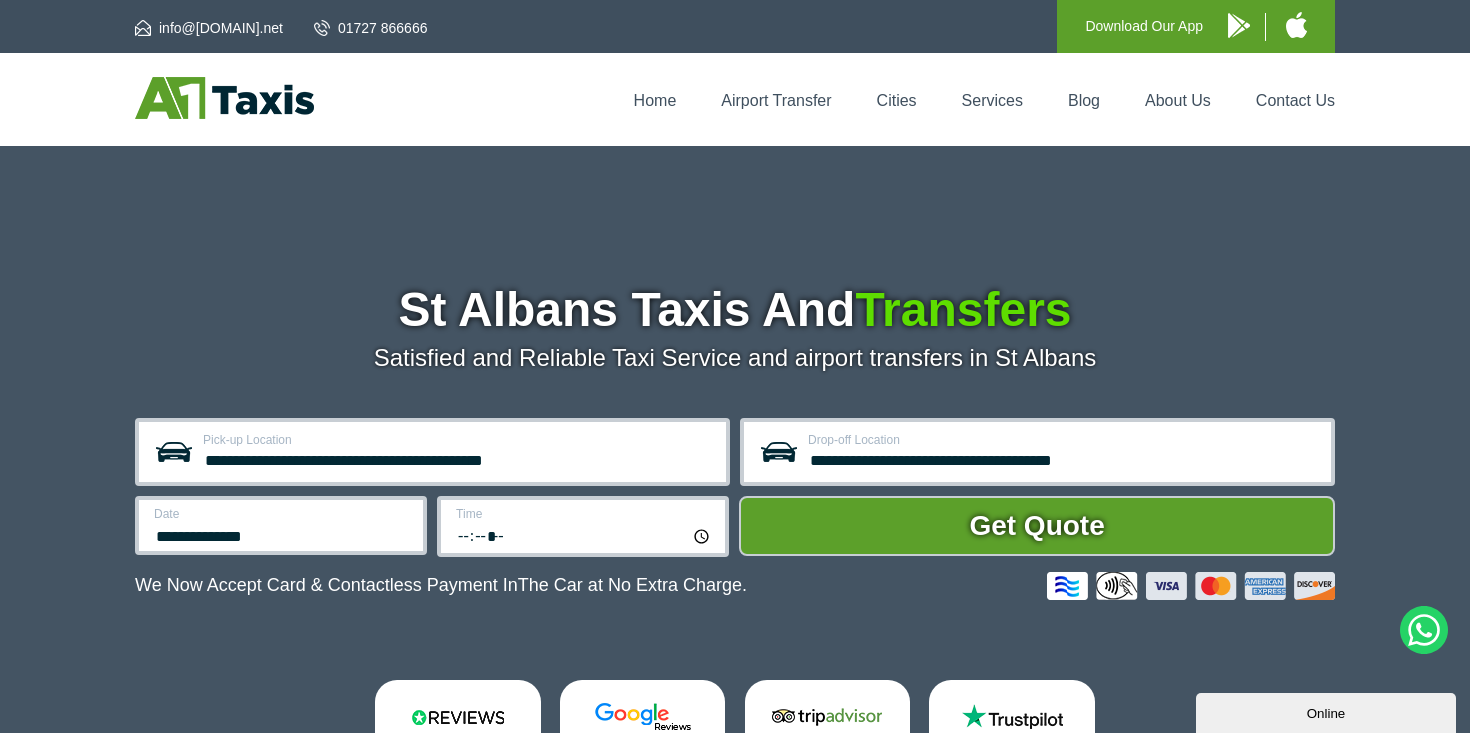 click on "**********" at bounding box center [281, 525] 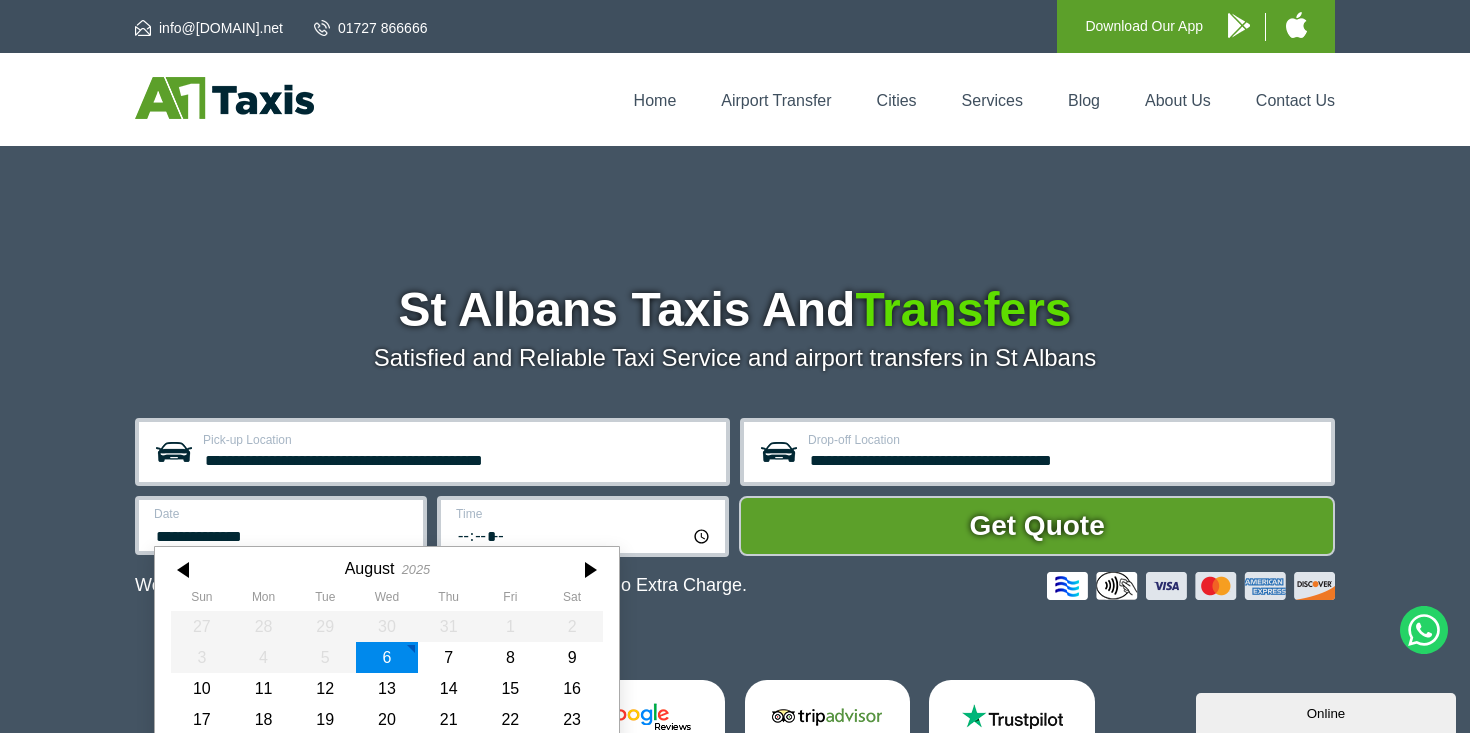 scroll, scrollTop: 101, scrollLeft: 0, axis: vertical 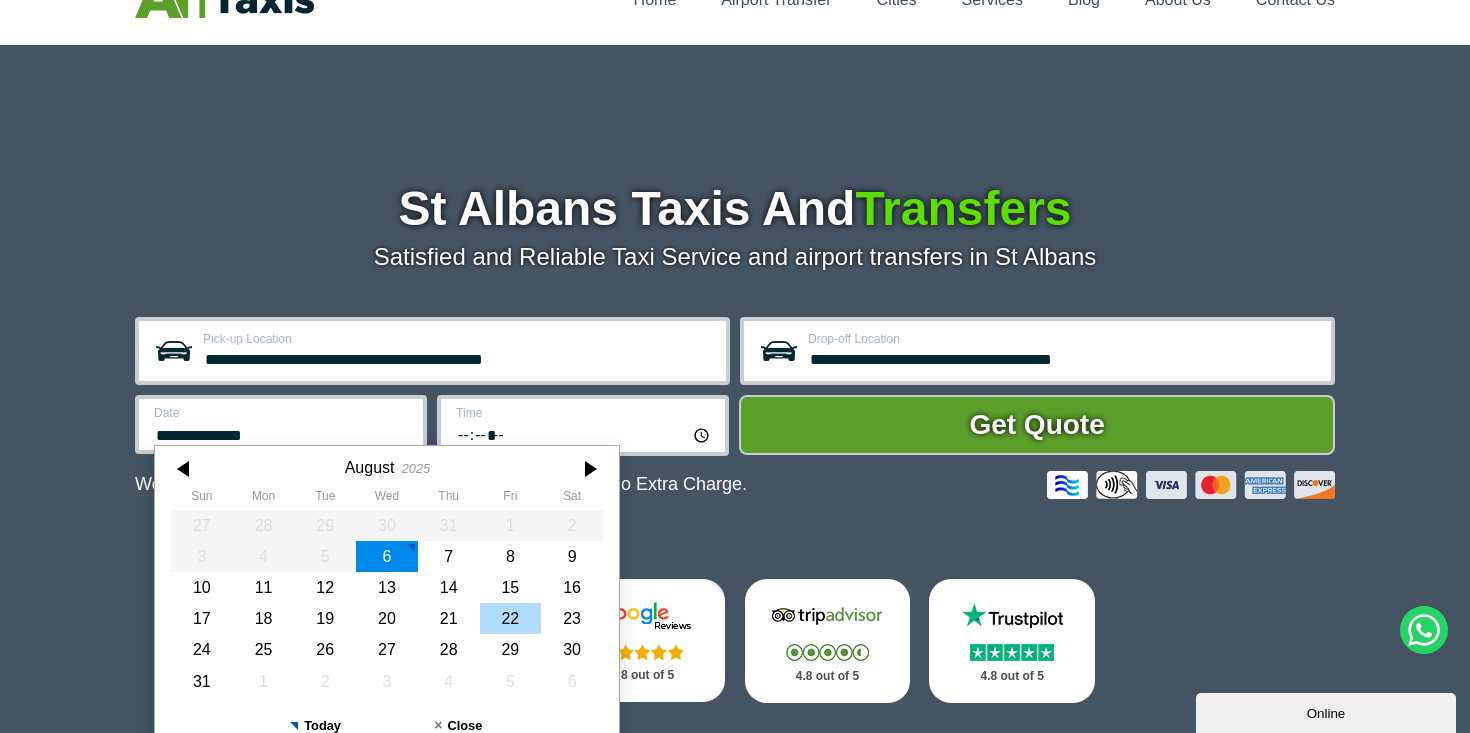 click on "22" at bounding box center [511, 618] 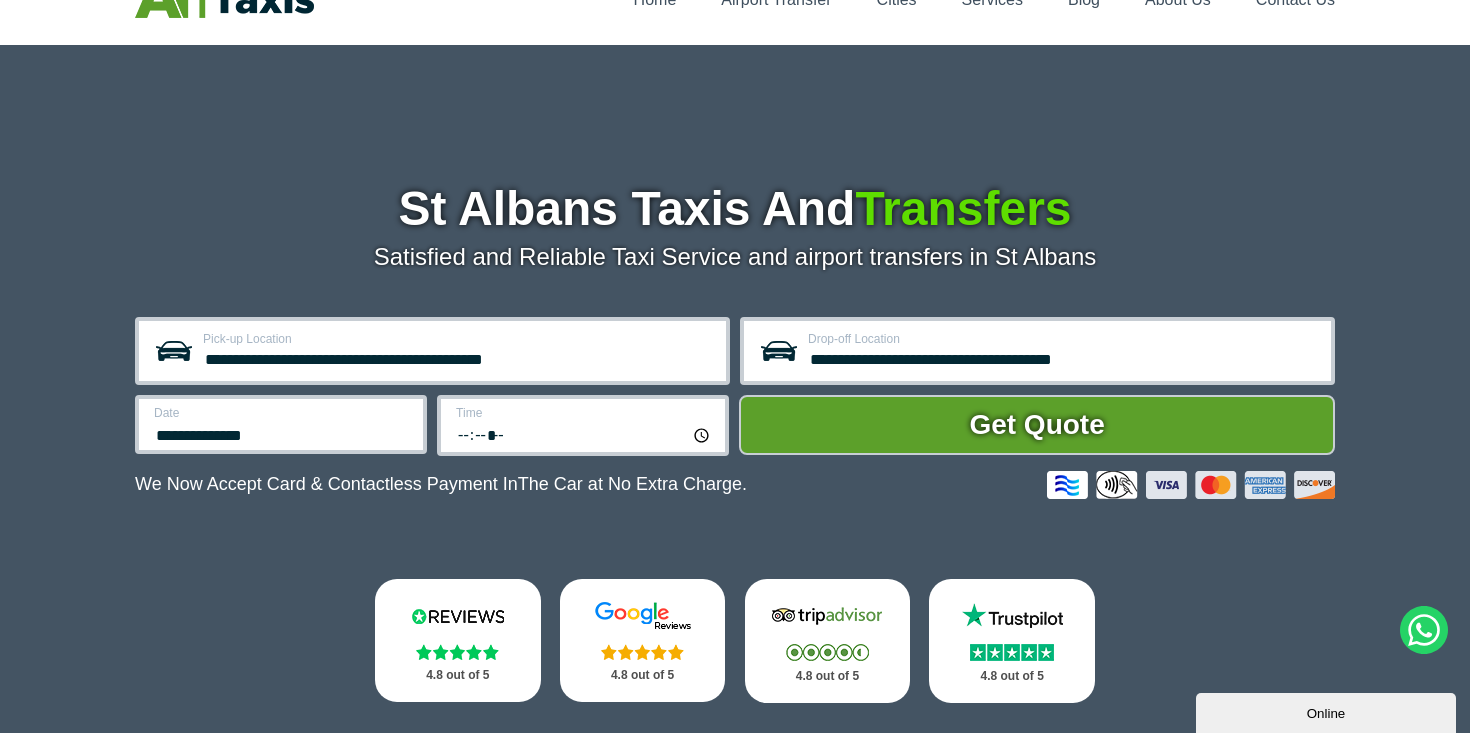 click on "*****" at bounding box center [584, 434] 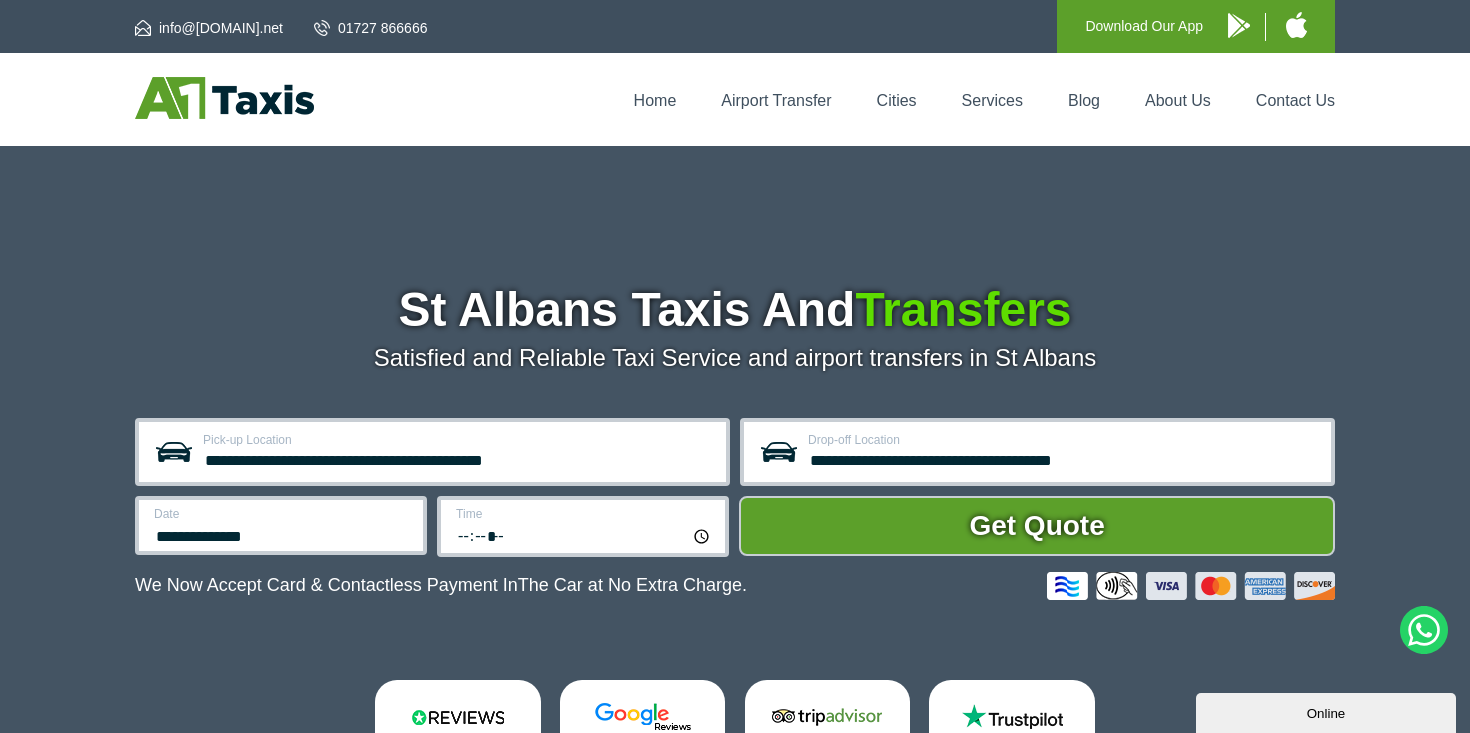 click on "*****" at bounding box center (584, 535) 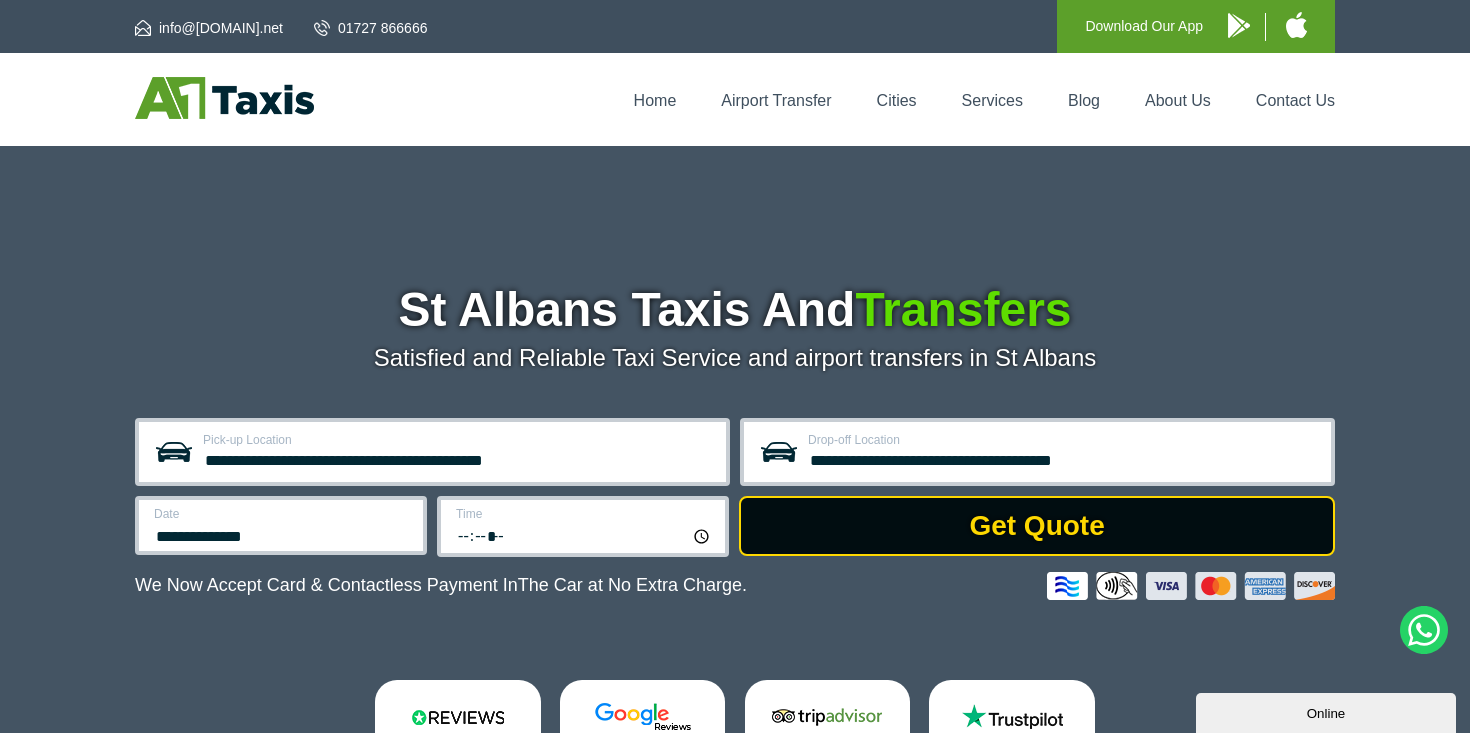 type on "*****" 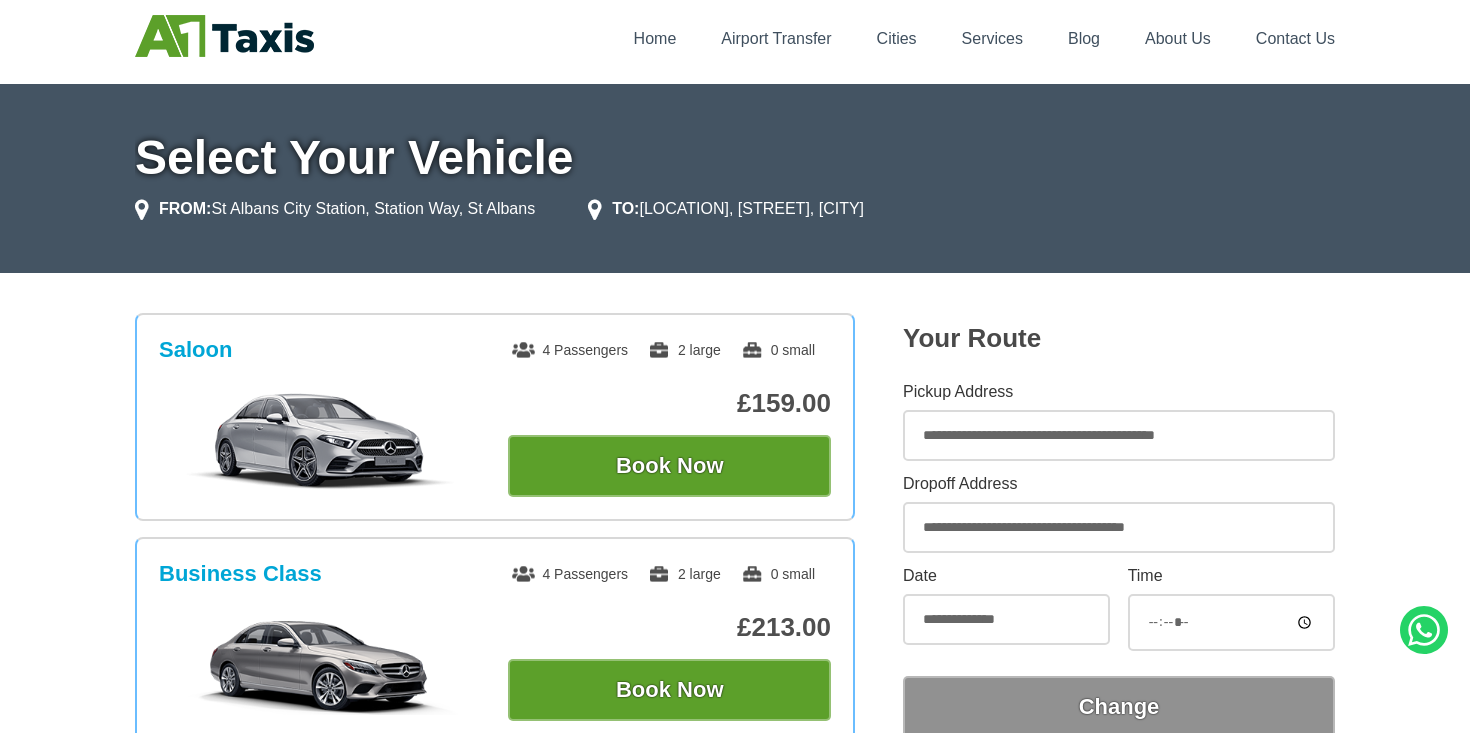 scroll, scrollTop: 76, scrollLeft: 0, axis: vertical 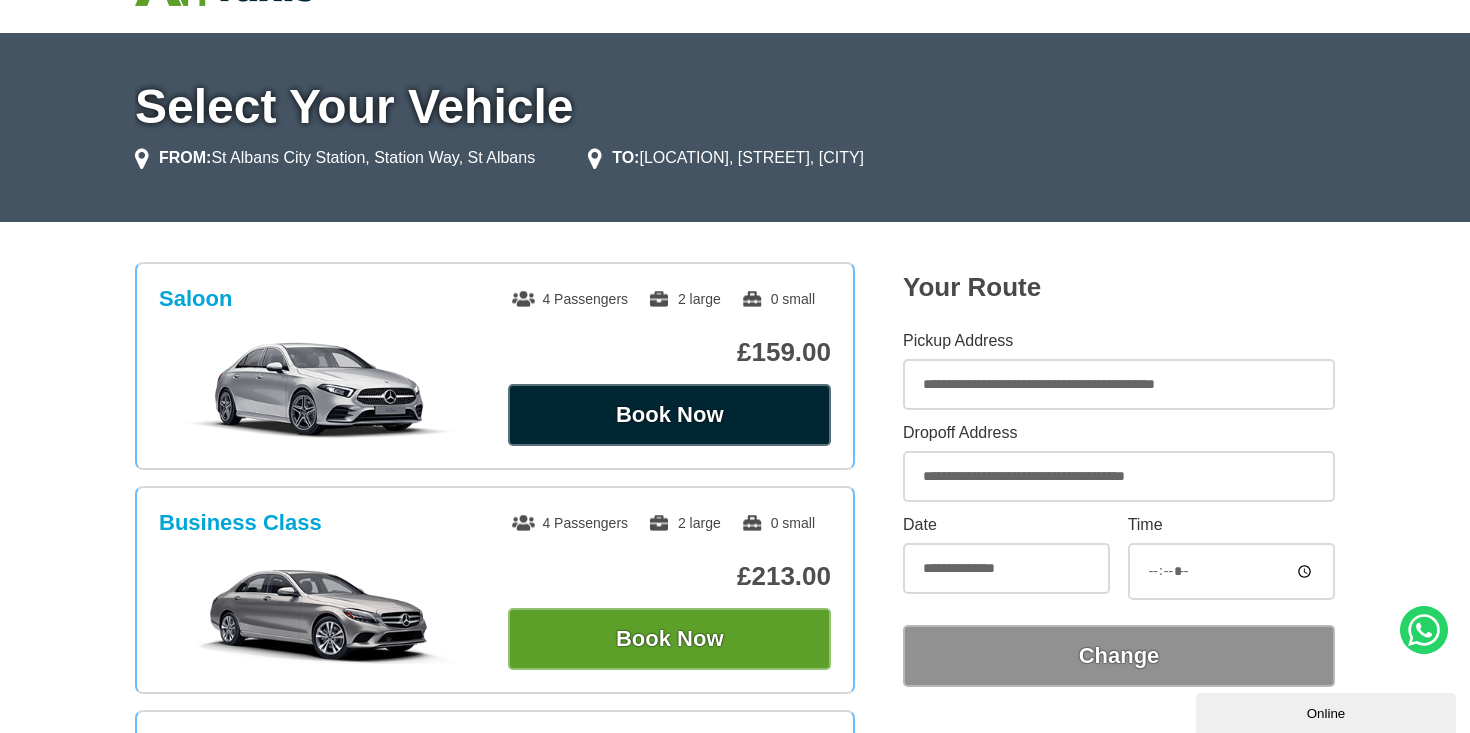 click on "Book Now" at bounding box center (669, 415) 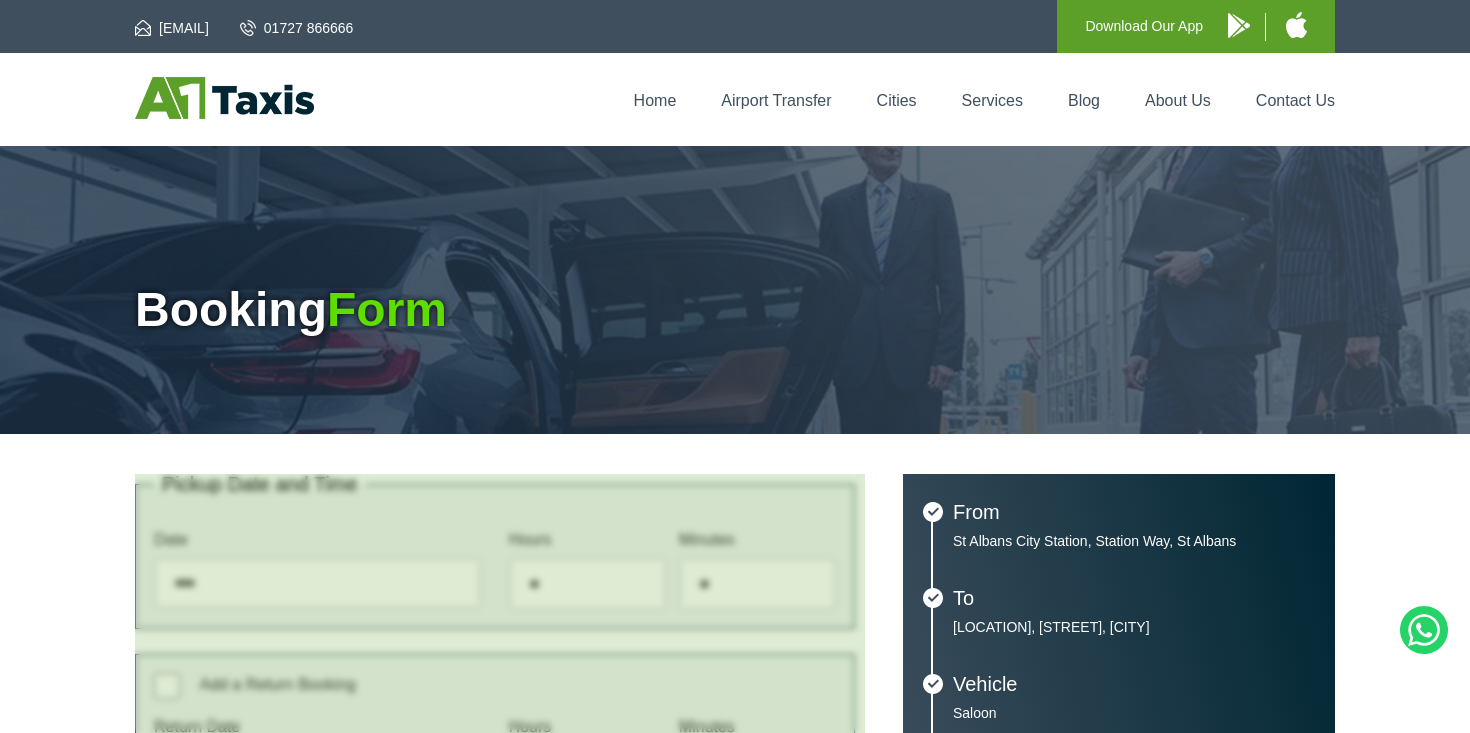 type on "**********" 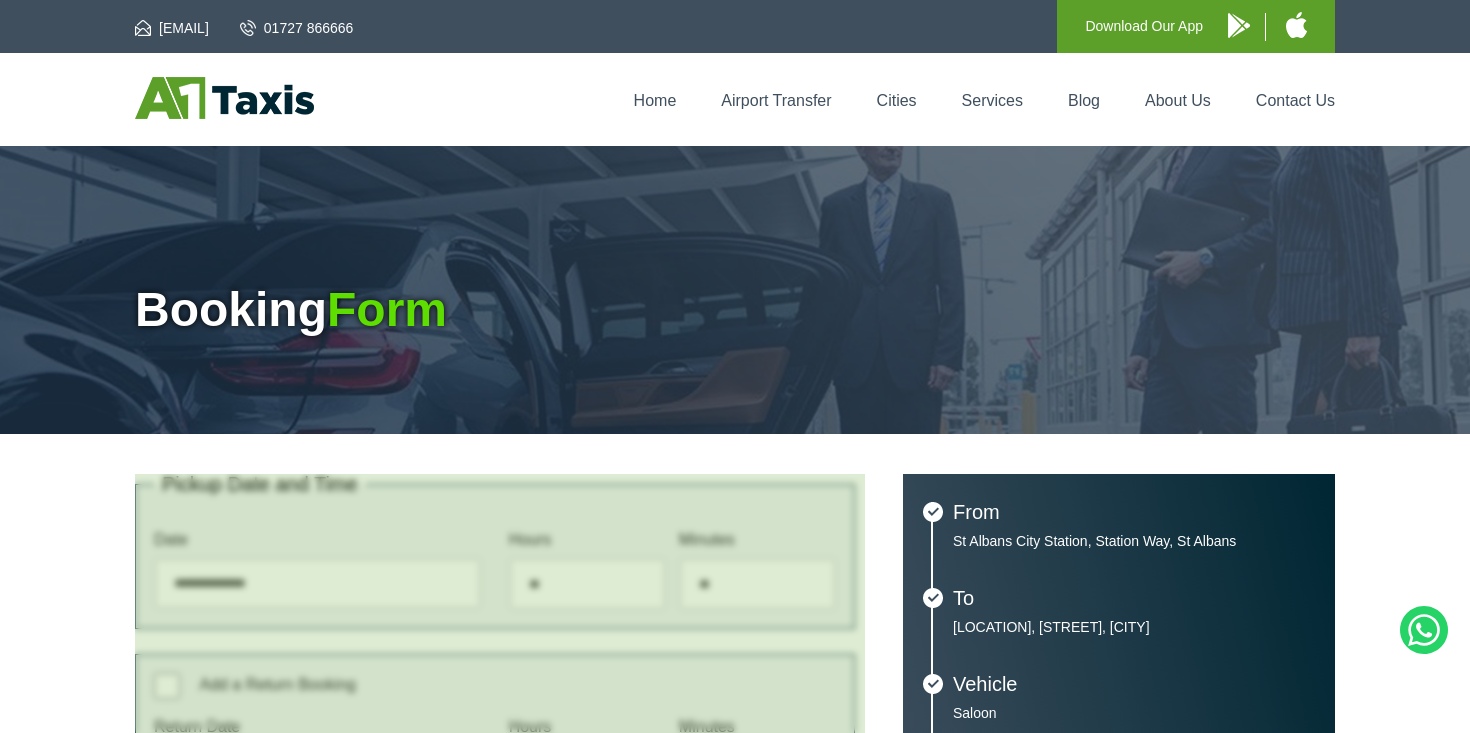 scroll, scrollTop: 0, scrollLeft: 0, axis: both 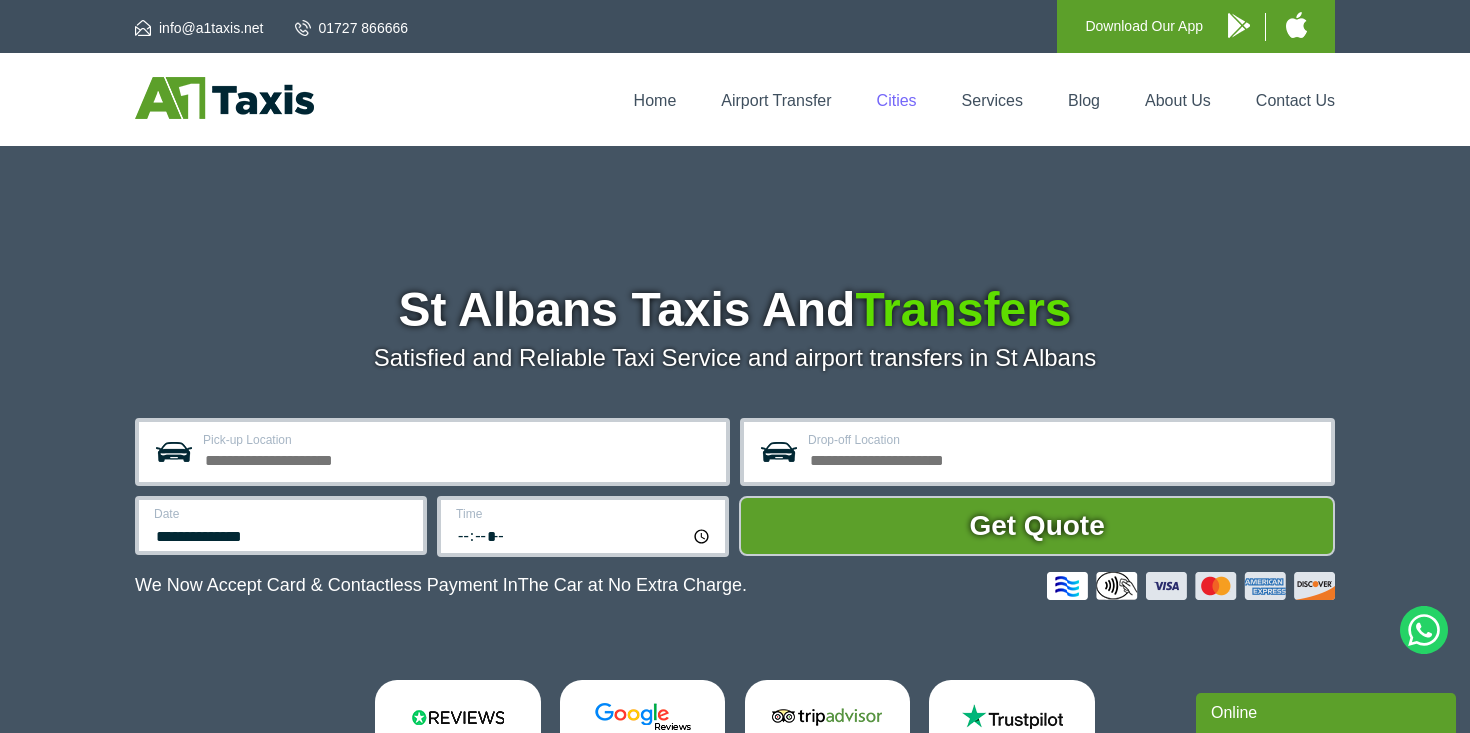 click on "Cities" at bounding box center [897, 100] 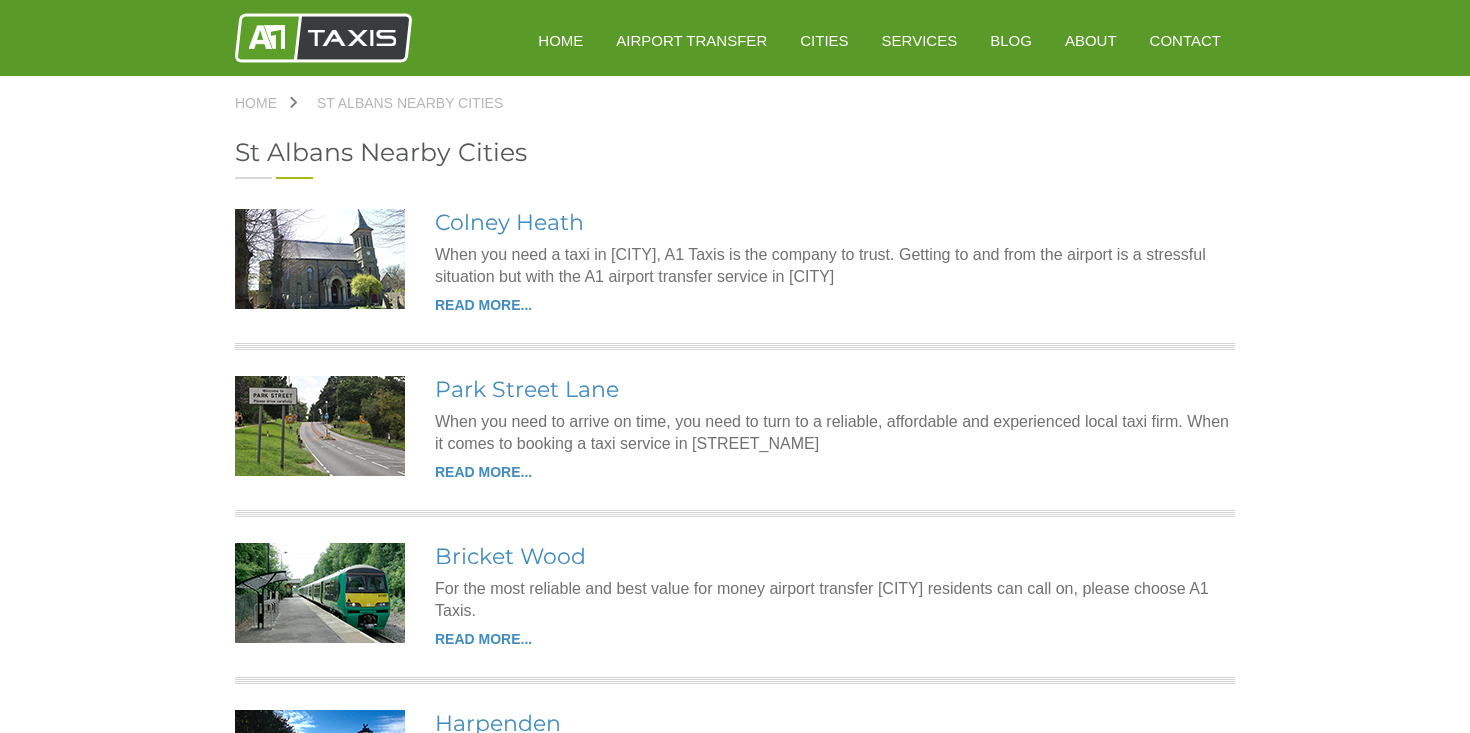 scroll, scrollTop: 0, scrollLeft: 0, axis: both 